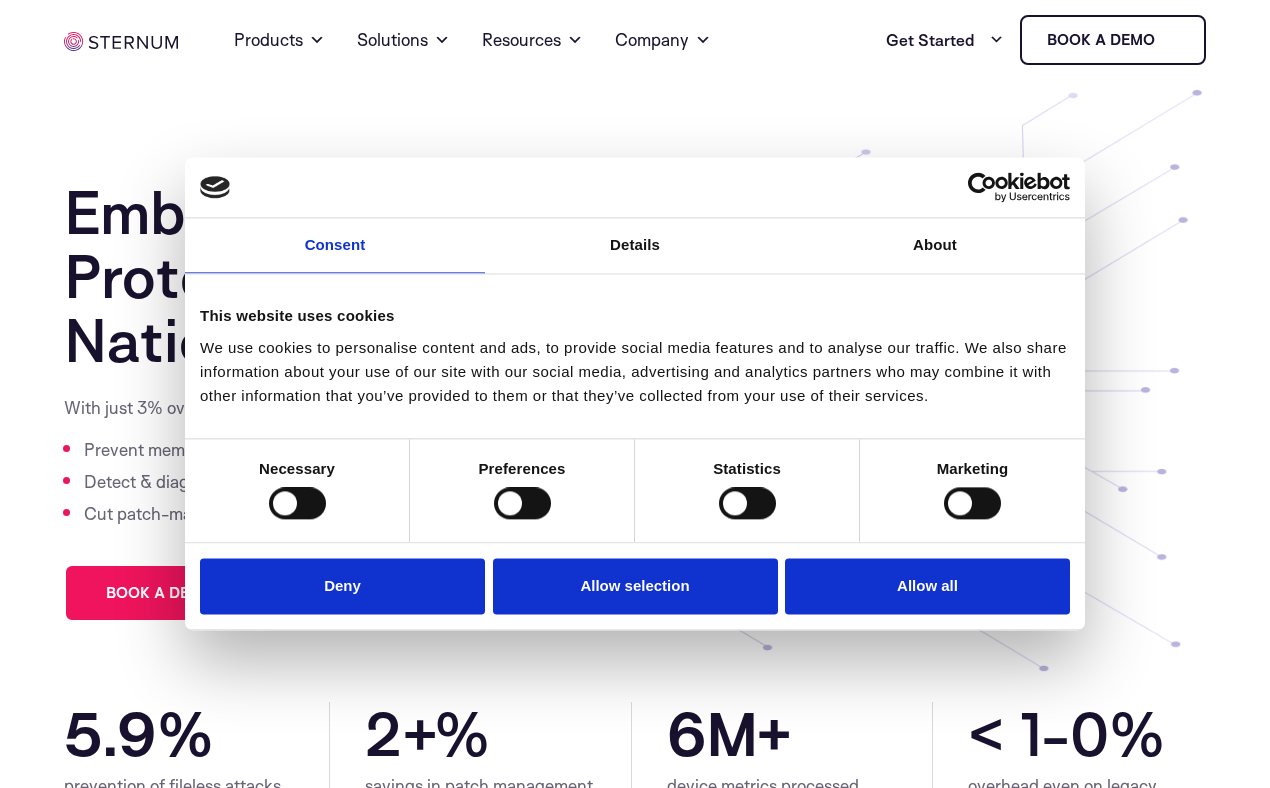 scroll, scrollTop: 0, scrollLeft: 0, axis: both 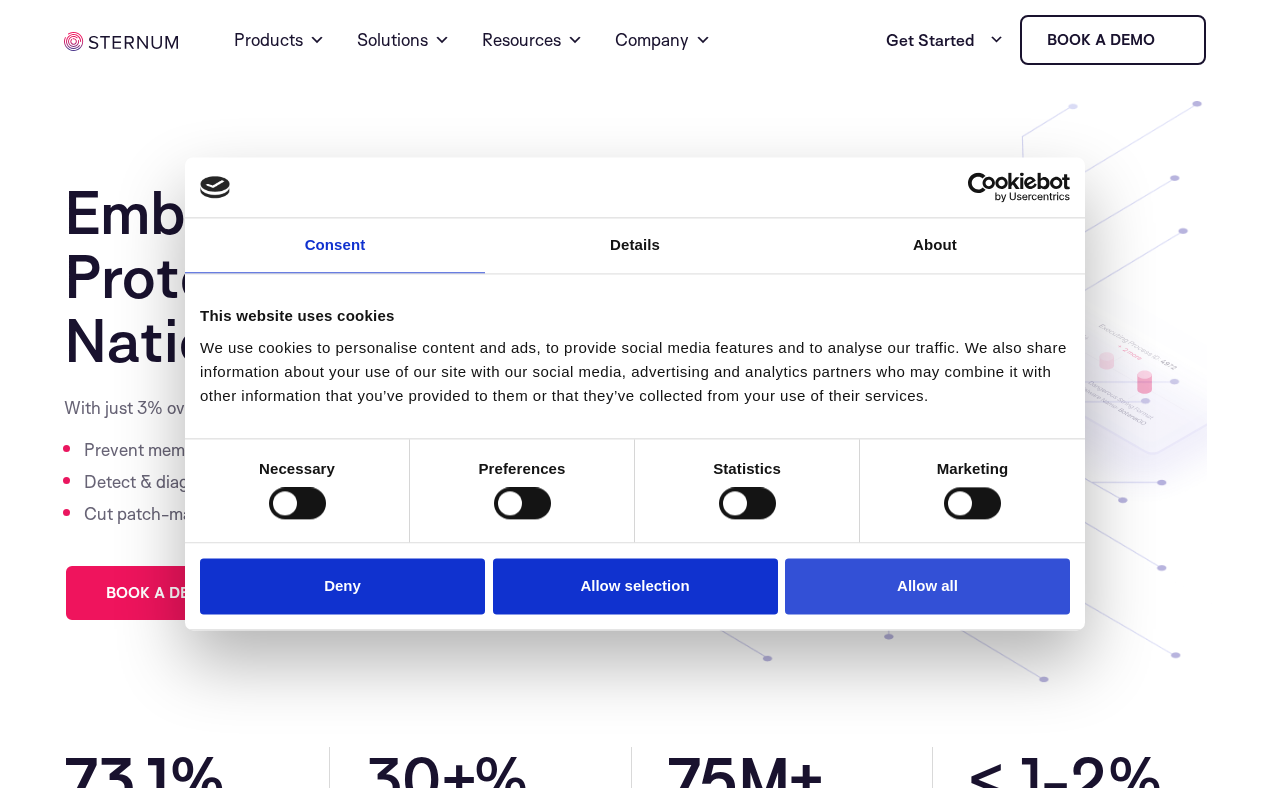click on "Allow all" at bounding box center [927, 586] 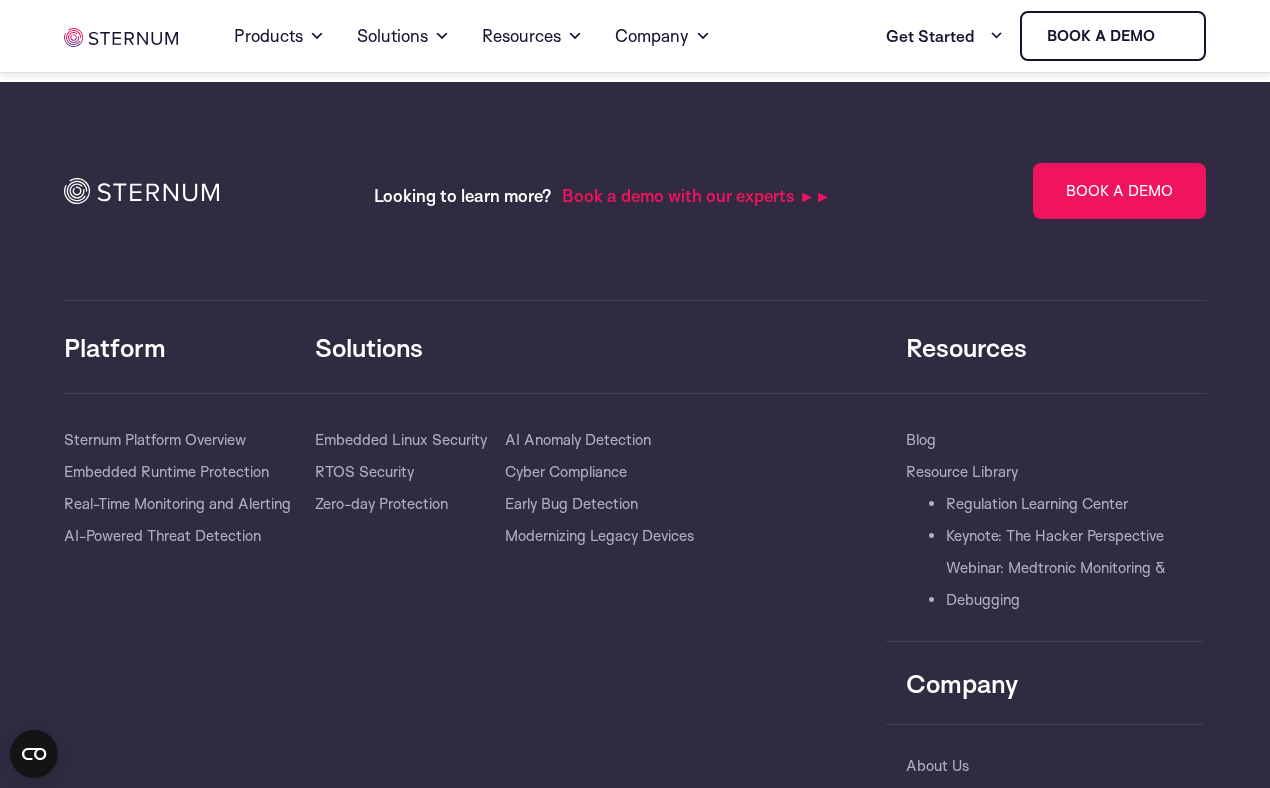scroll, scrollTop: 4602, scrollLeft: 0, axis: vertical 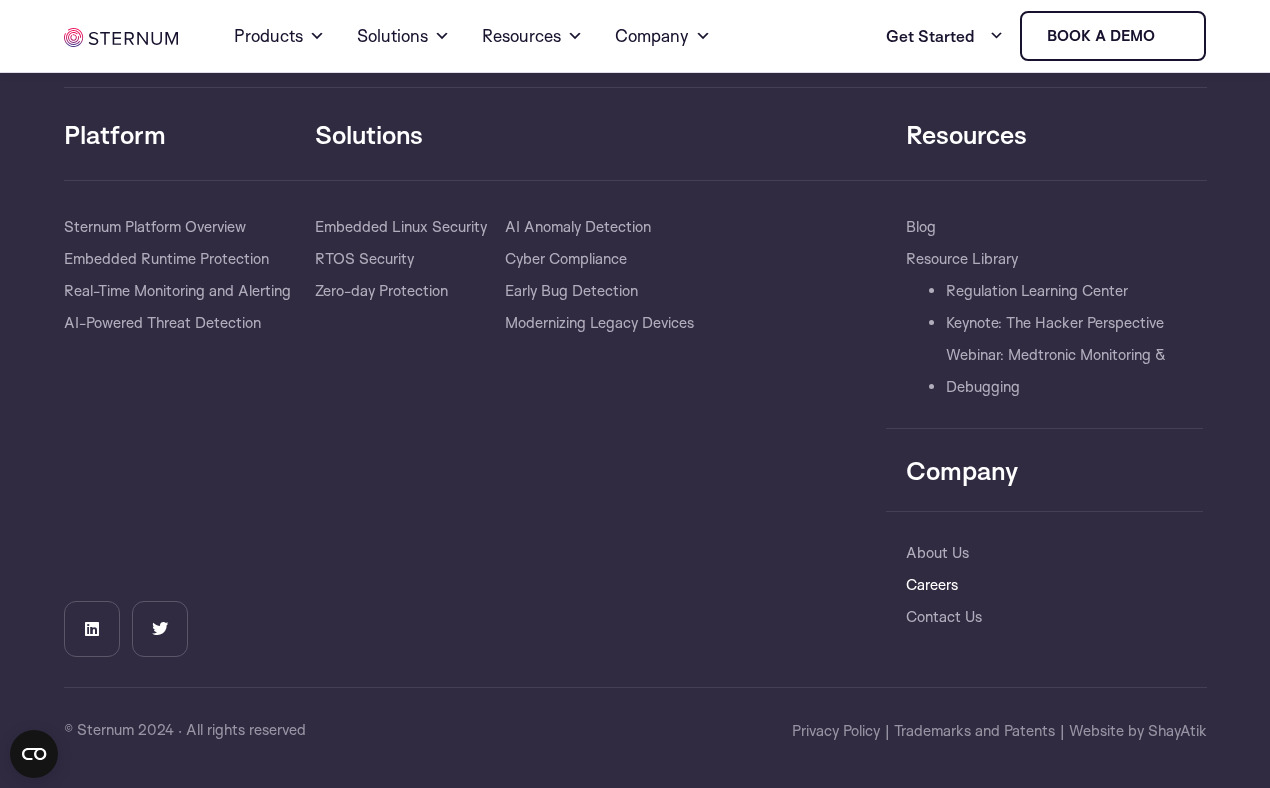 click on "Careers" at bounding box center (932, 585) 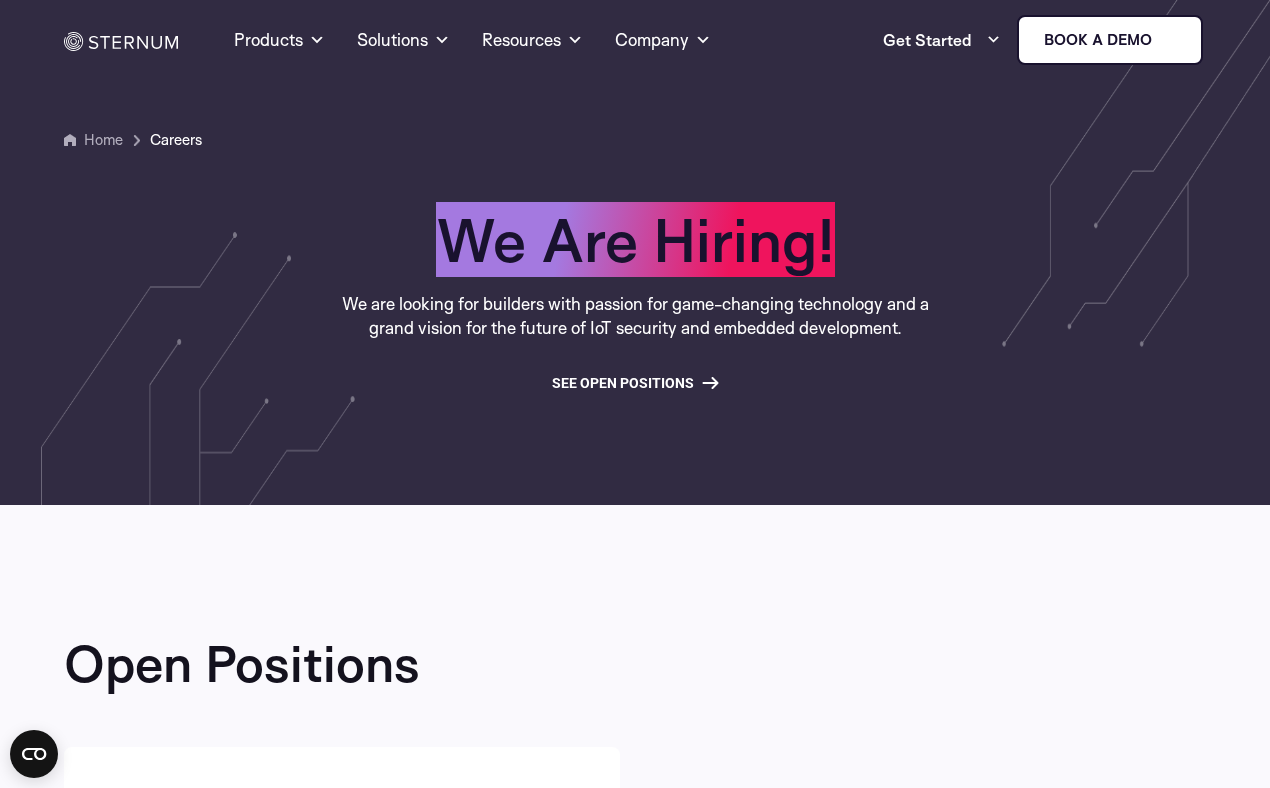 scroll, scrollTop: 0, scrollLeft: 0, axis: both 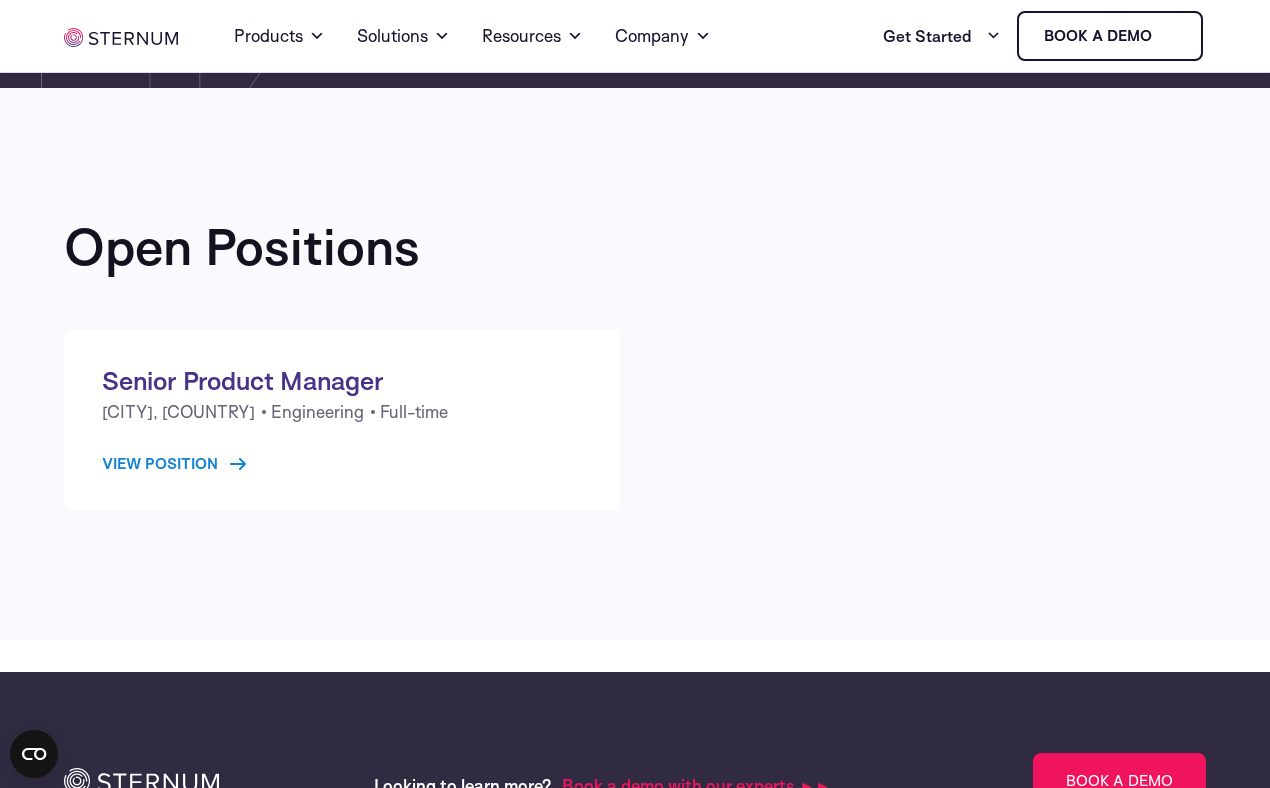 click on "View Position" at bounding box center (174, 464) 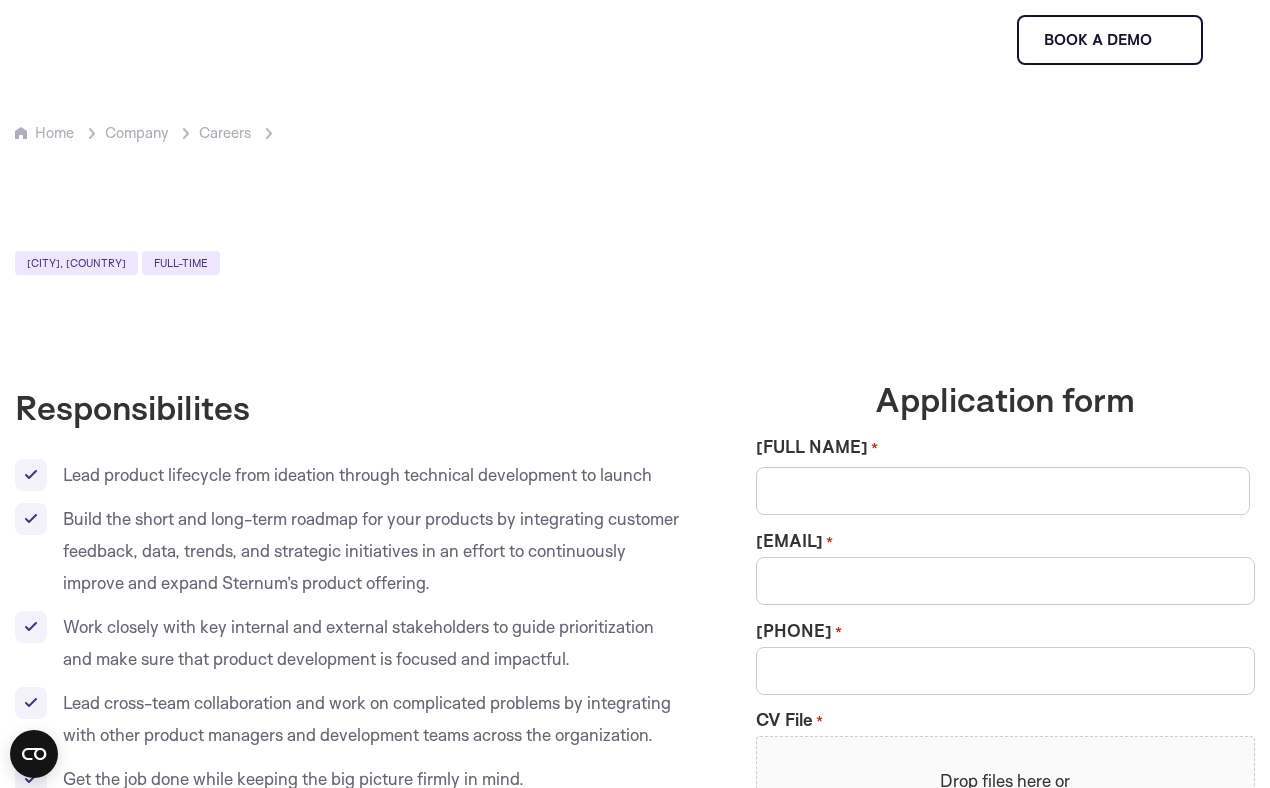 scroll, scrollTop: 0, scrollLeft: 0, axis: both 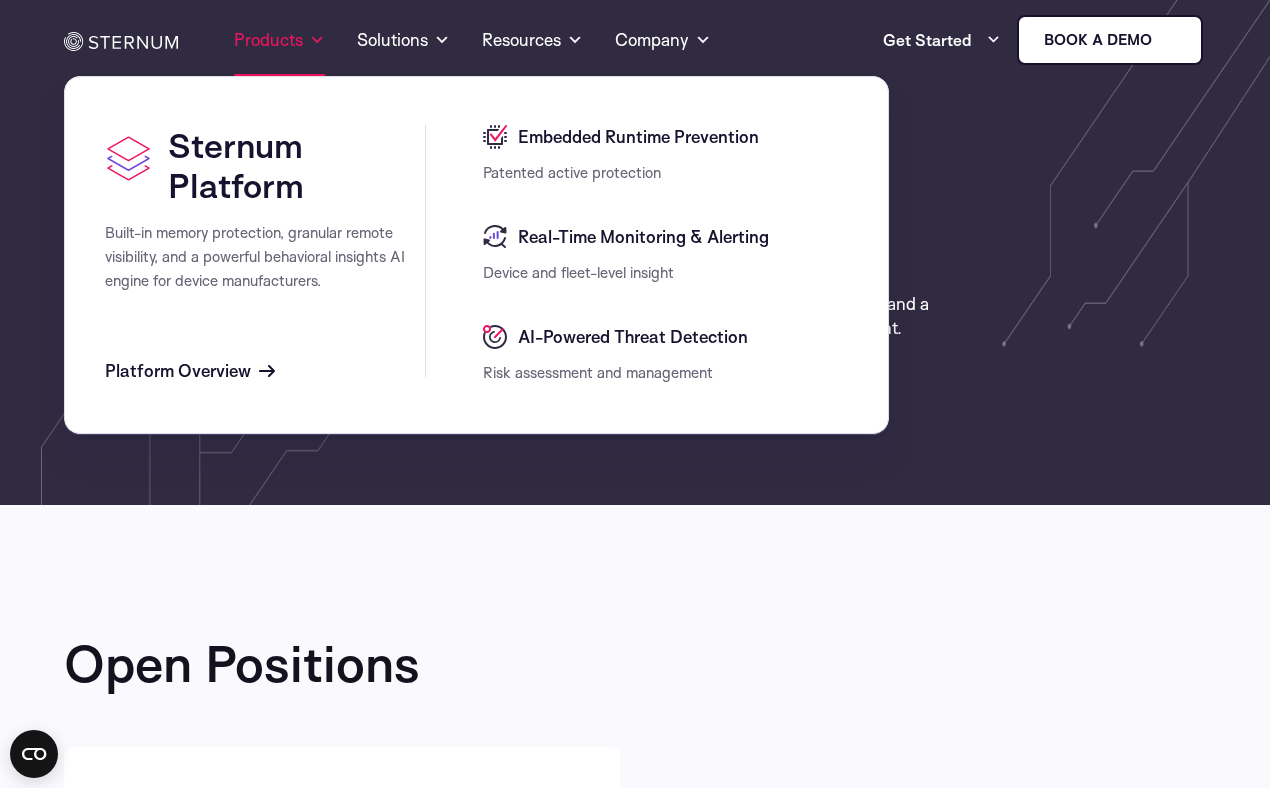 click on "Products" at bounding box center (279, 40) 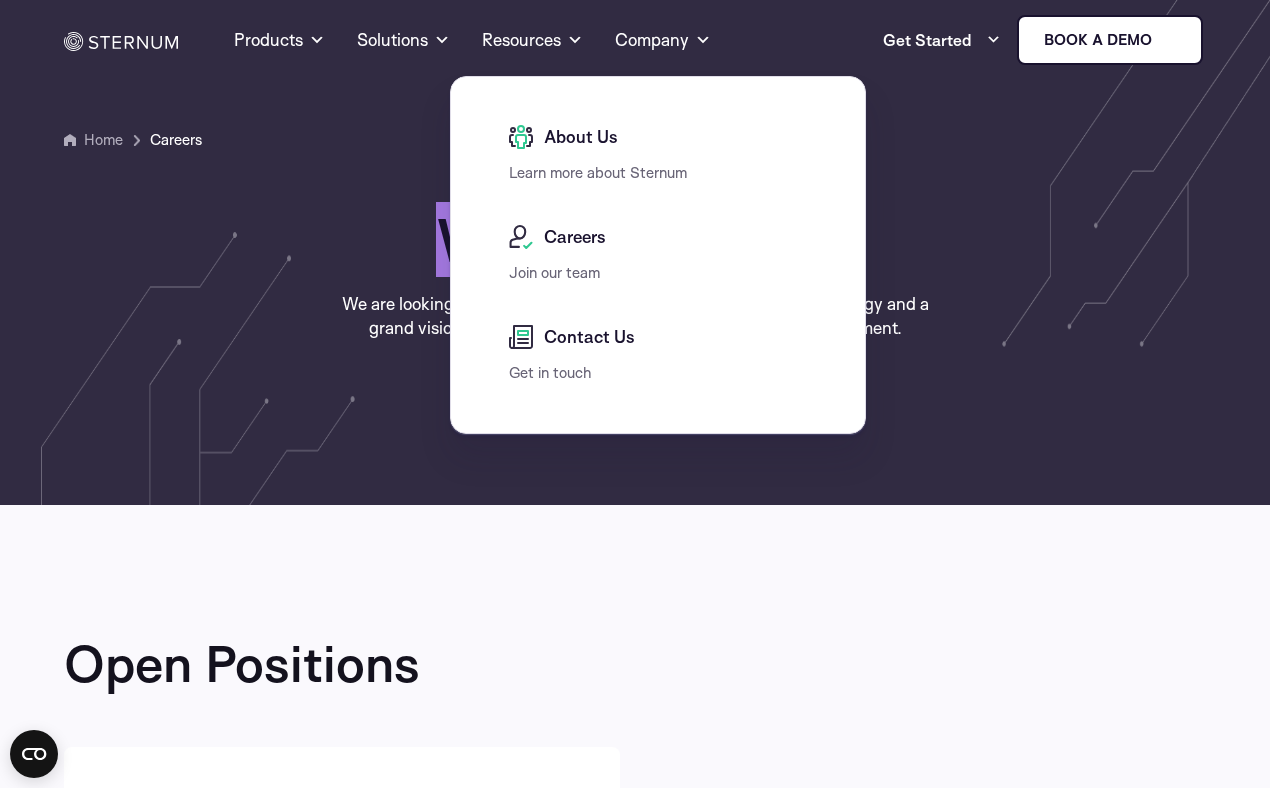 click on "About Us
Learn more about Sternum" at bounding box center [658, 155] 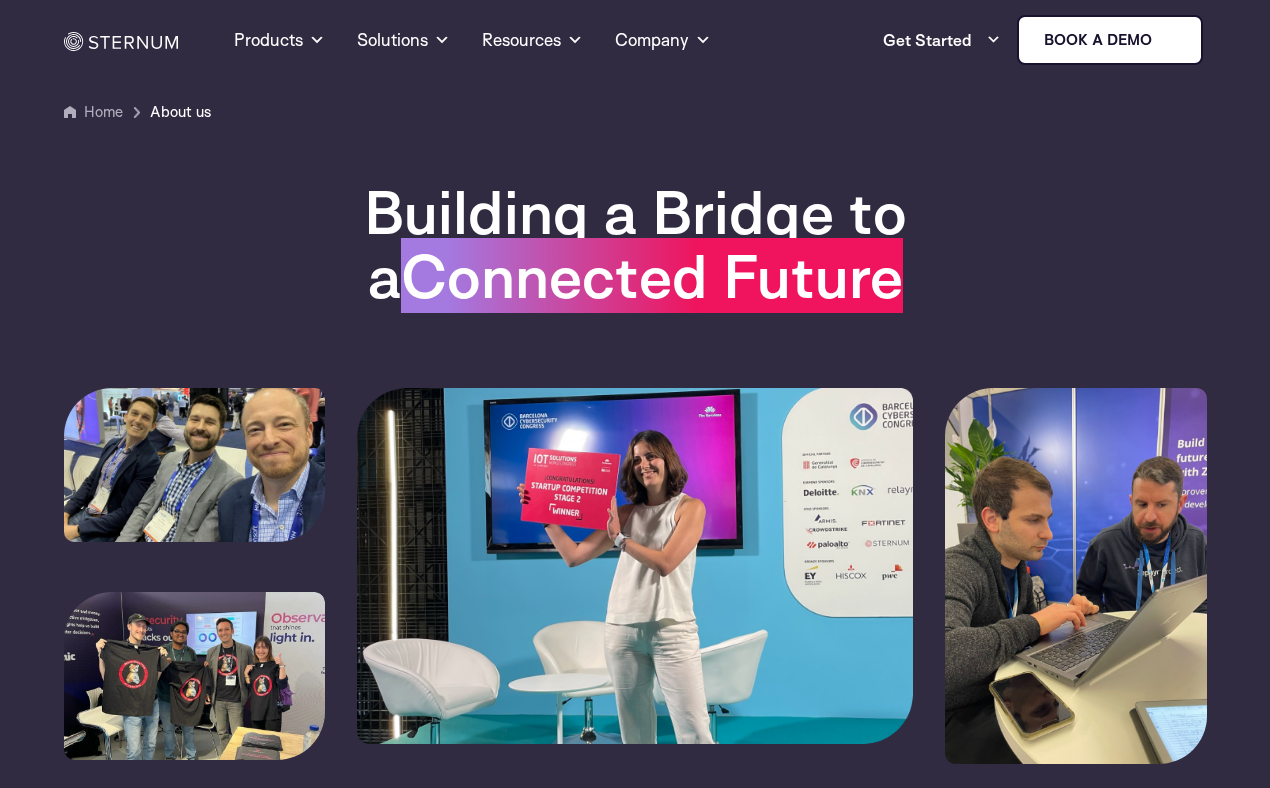 scroll, scrollTop: 0, scrollLeft: 0, axis: both 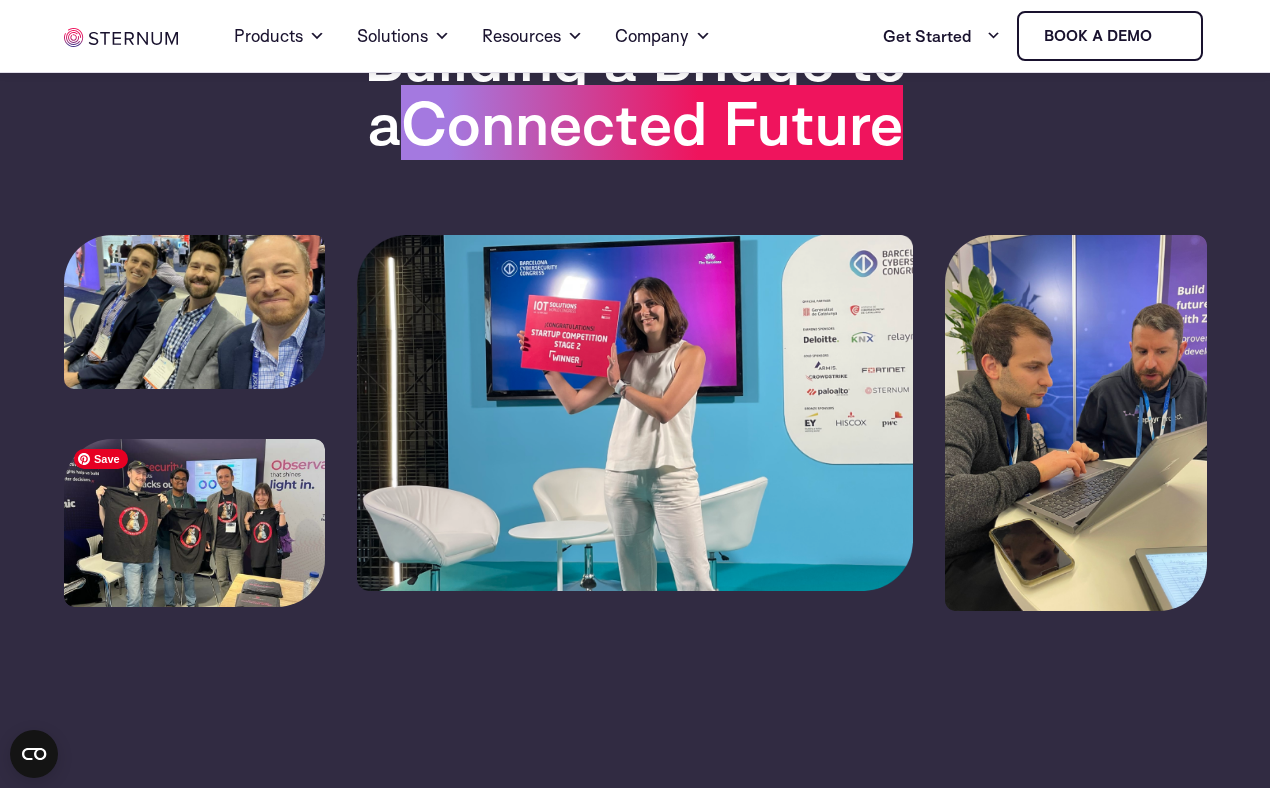 click at bounding box center [195, 312] 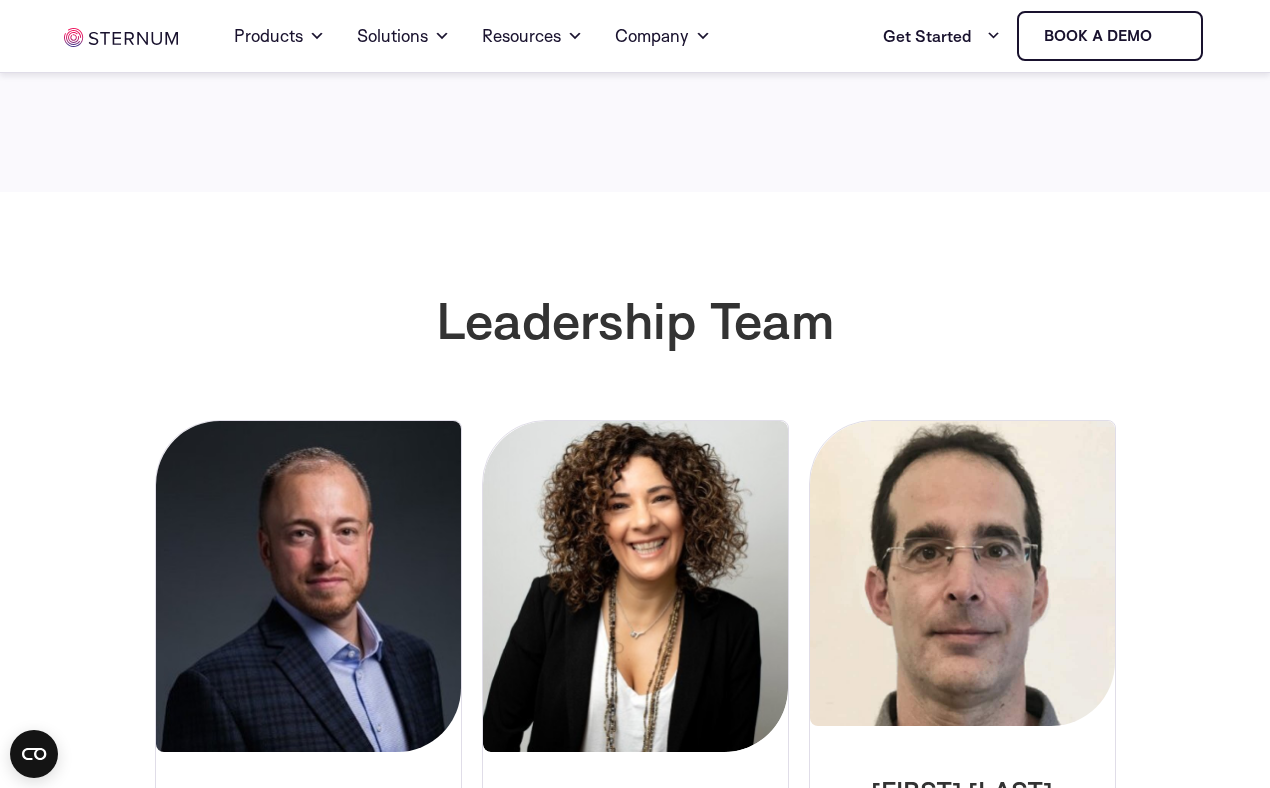 scroll, scrollTop: 3000, scrollLeft: 0, axis: vertical 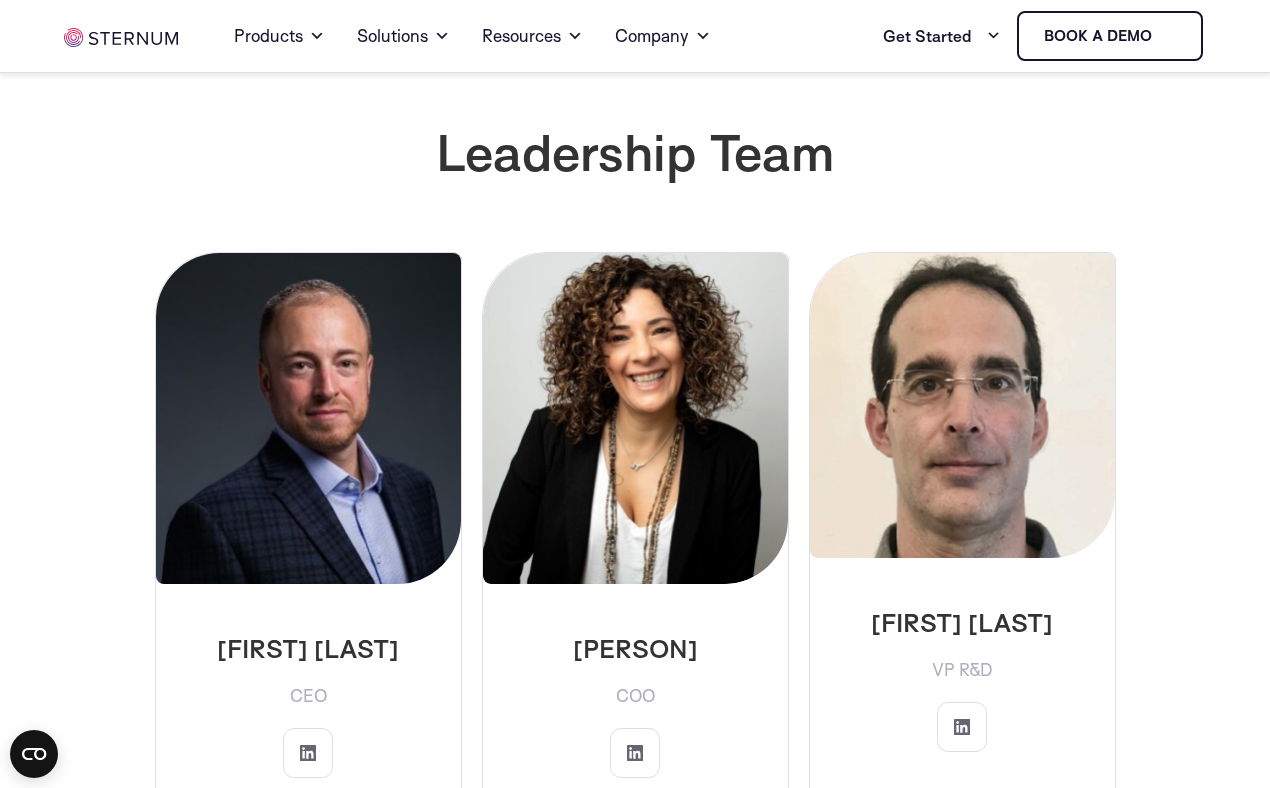 drag, startPoint x: 226, startPoint y: 651, endPoint x: 411, endPoint y: 640, distance: 185.32674 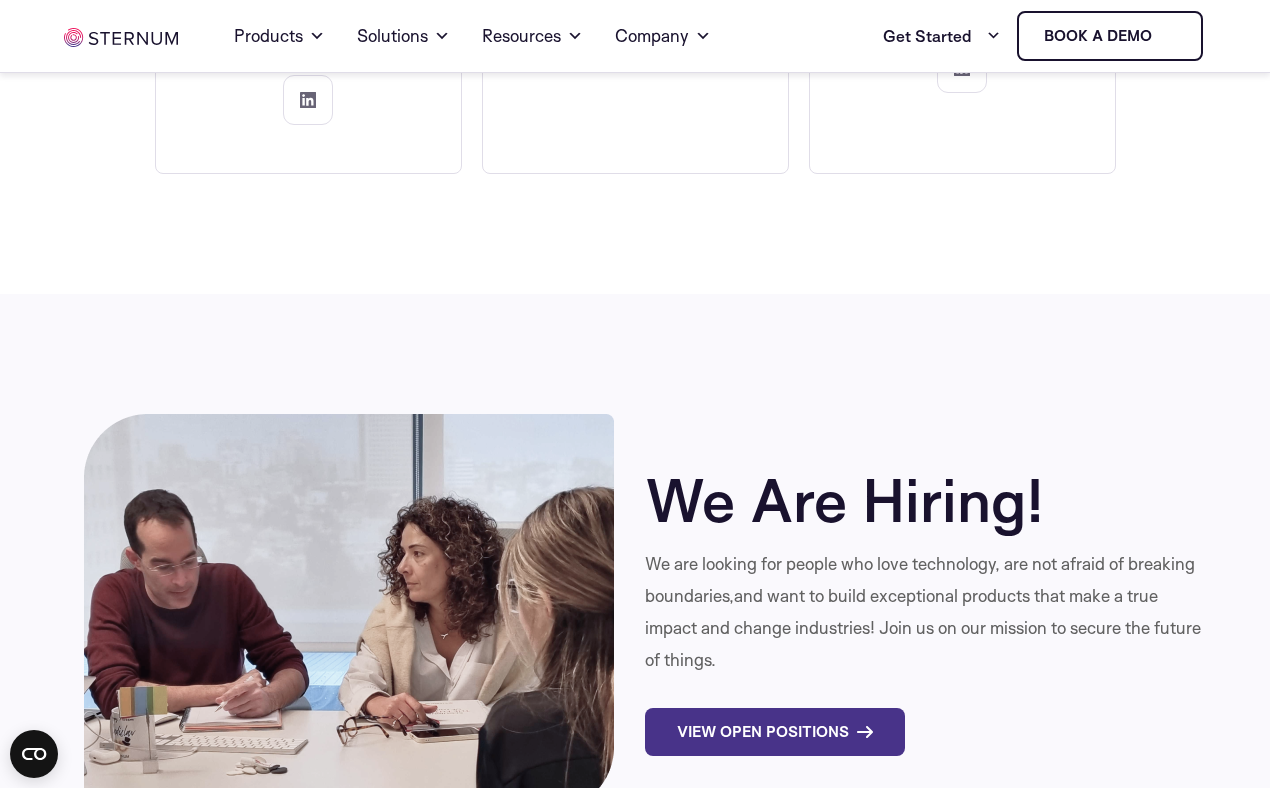 scroll, scrollTop: 6583, scrollLeft: 0, axis: vertical 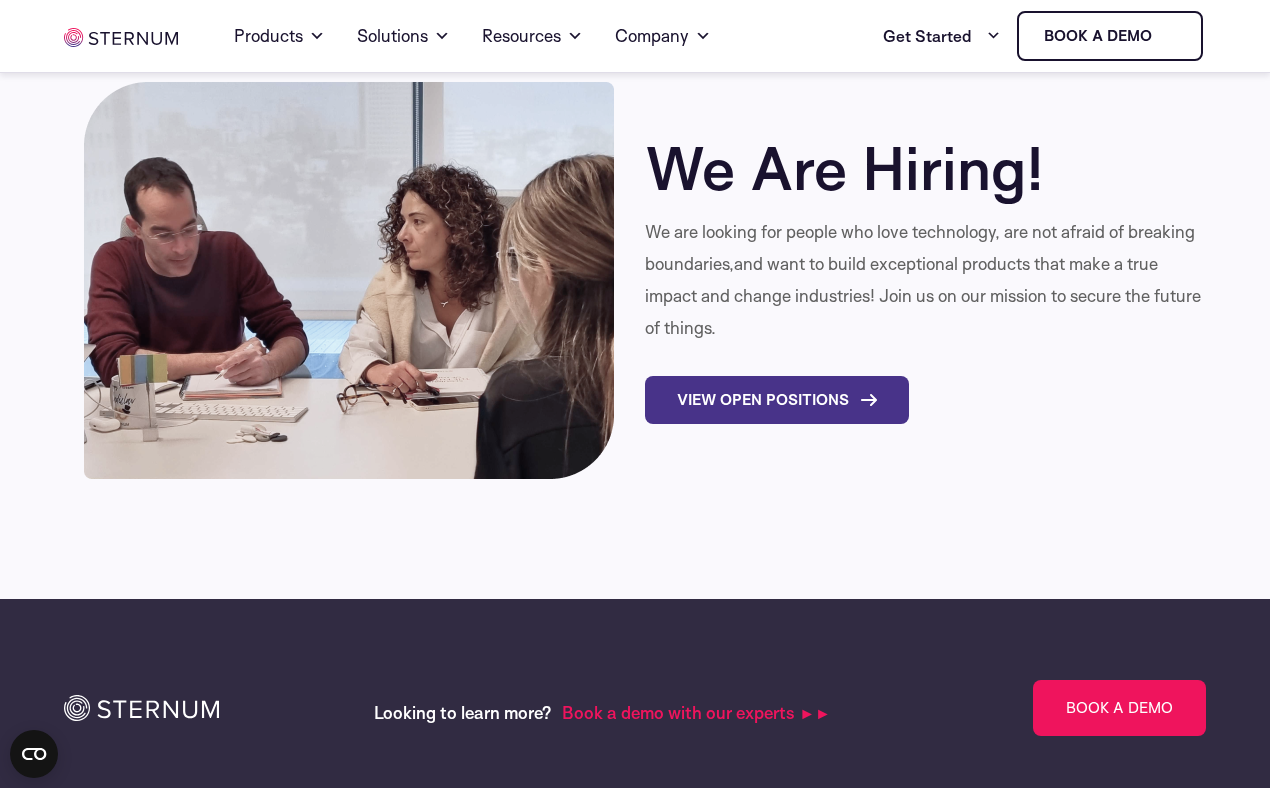 click on "View Open Positions" at bounding box center (777, 400) 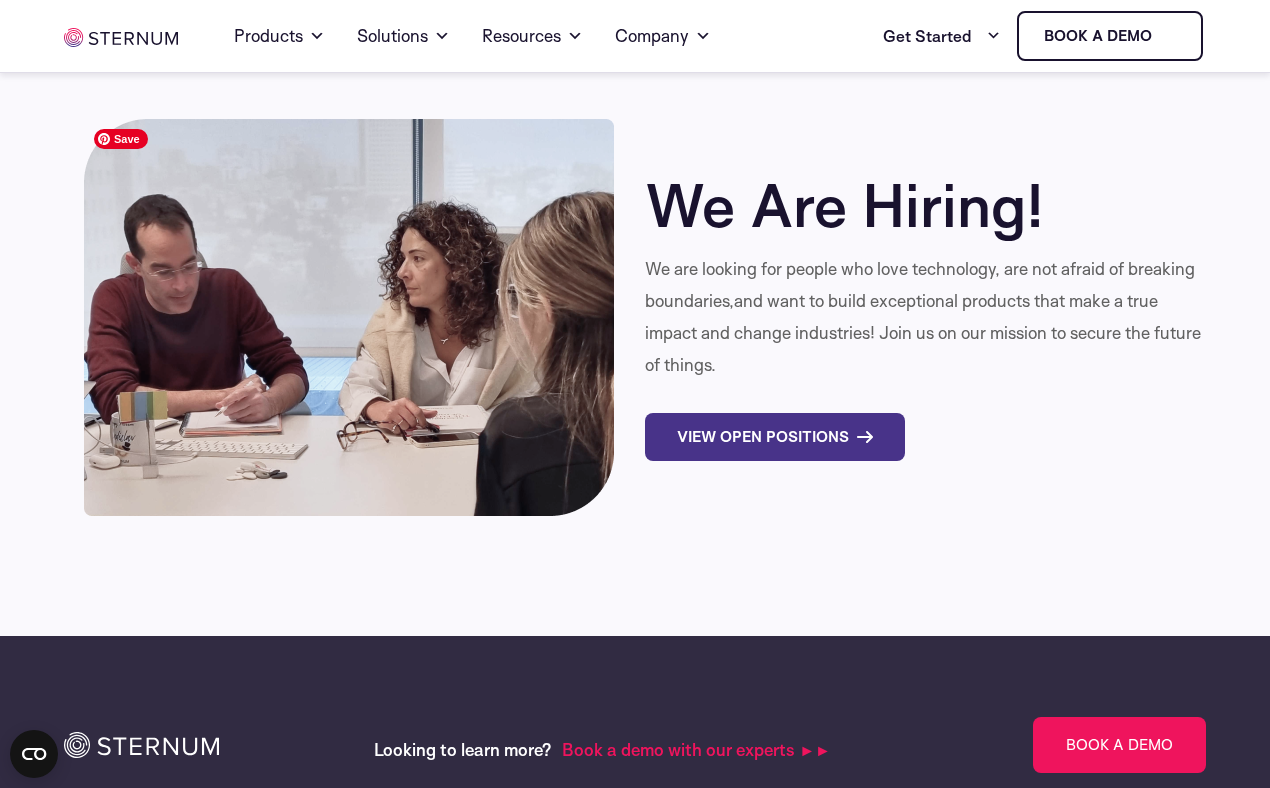 scroll, scrollTop: 6543, scrollLeft: 0, axis: vertical 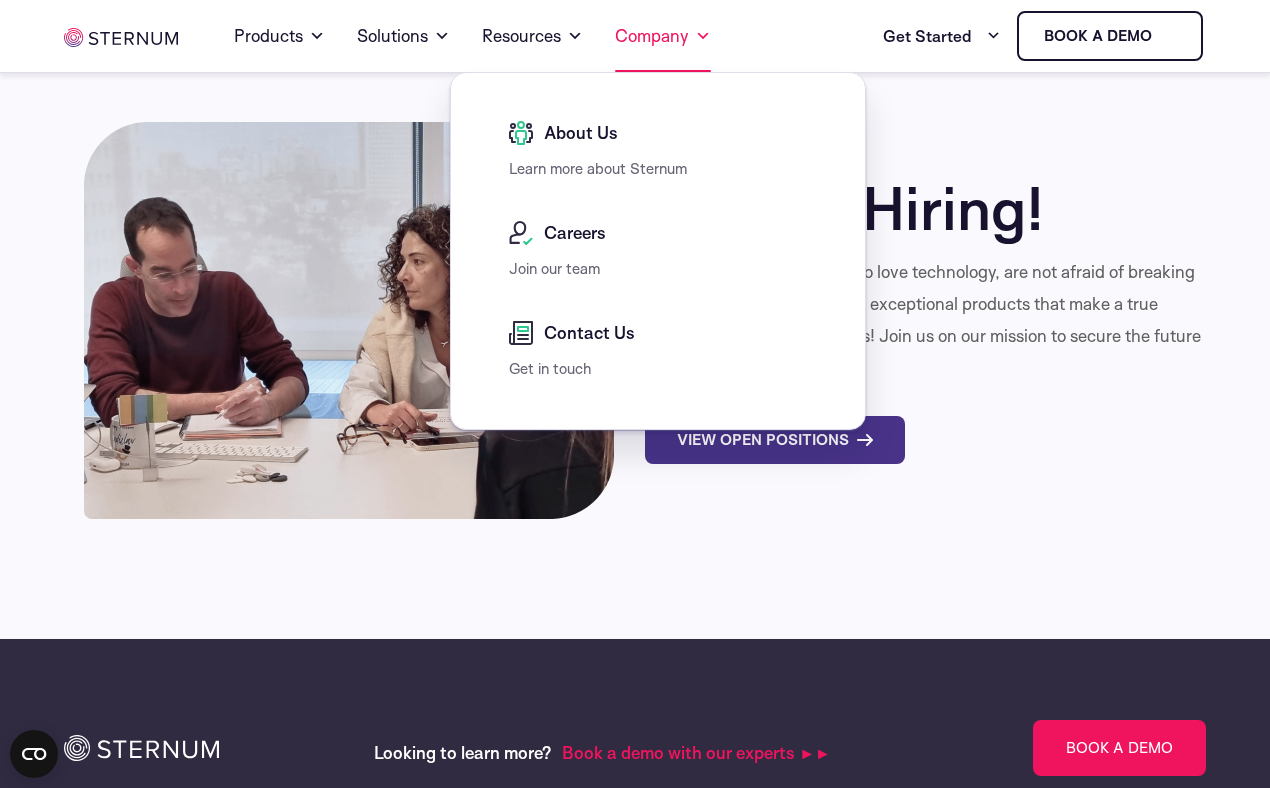 click on "Company" at bounding box center (663, 36) 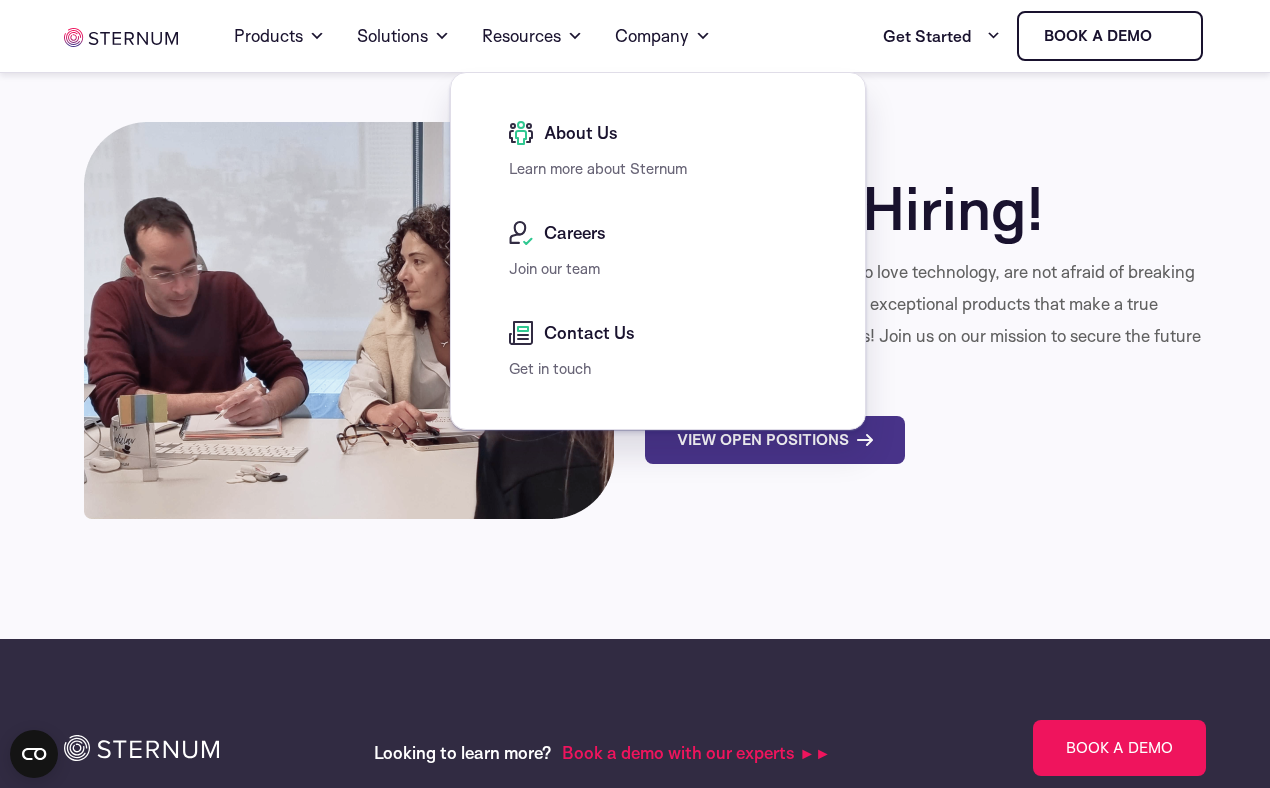 click on "Careers" at bounding box center [572, 233] 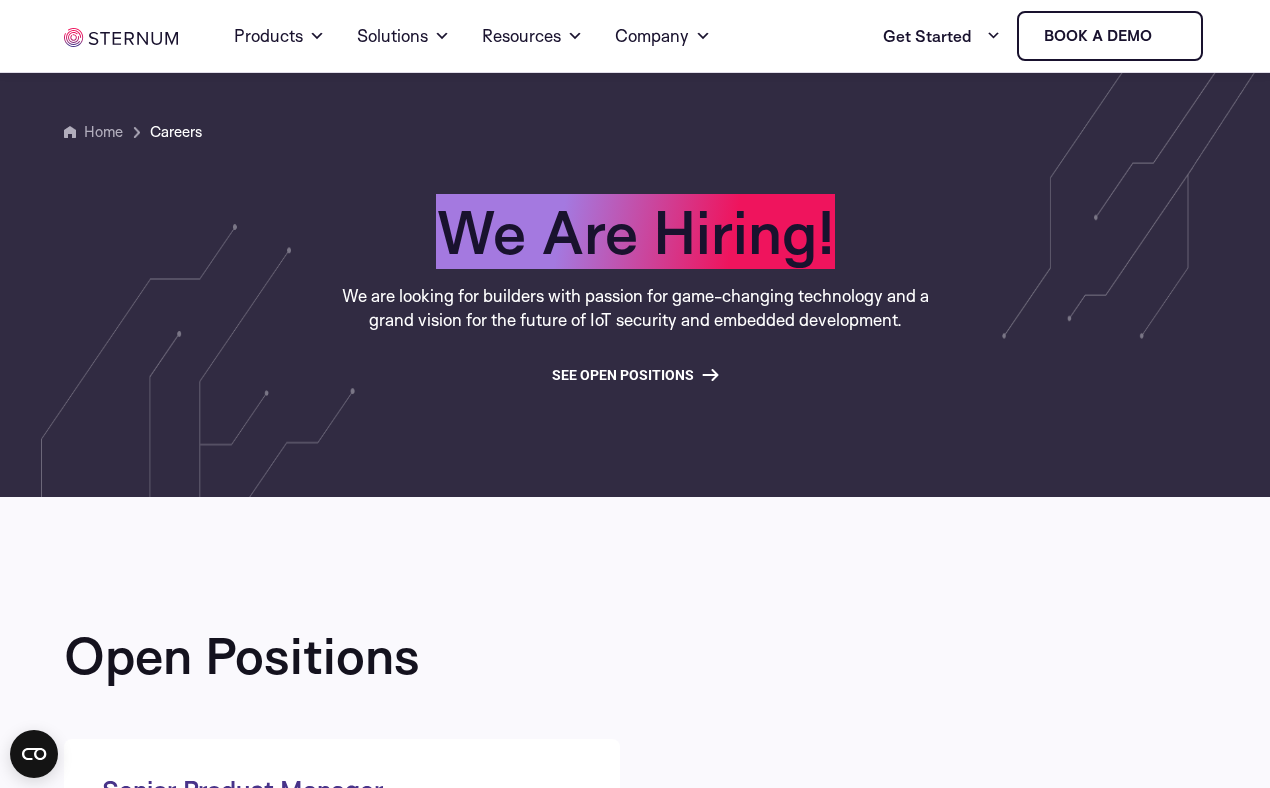 scroll, scrollTop: 646, scrollLeft: 0, axis: vertical 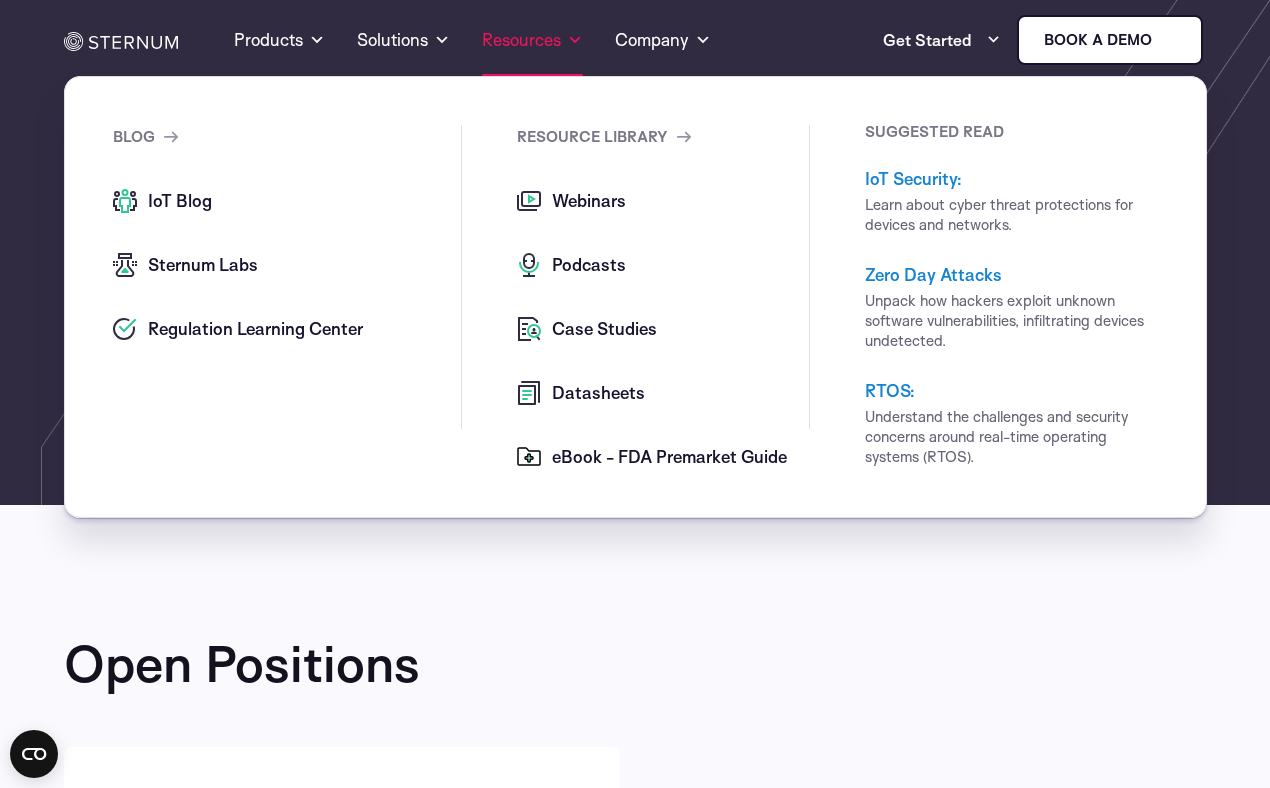 click on "Resources" at bounding box center [532, 40] 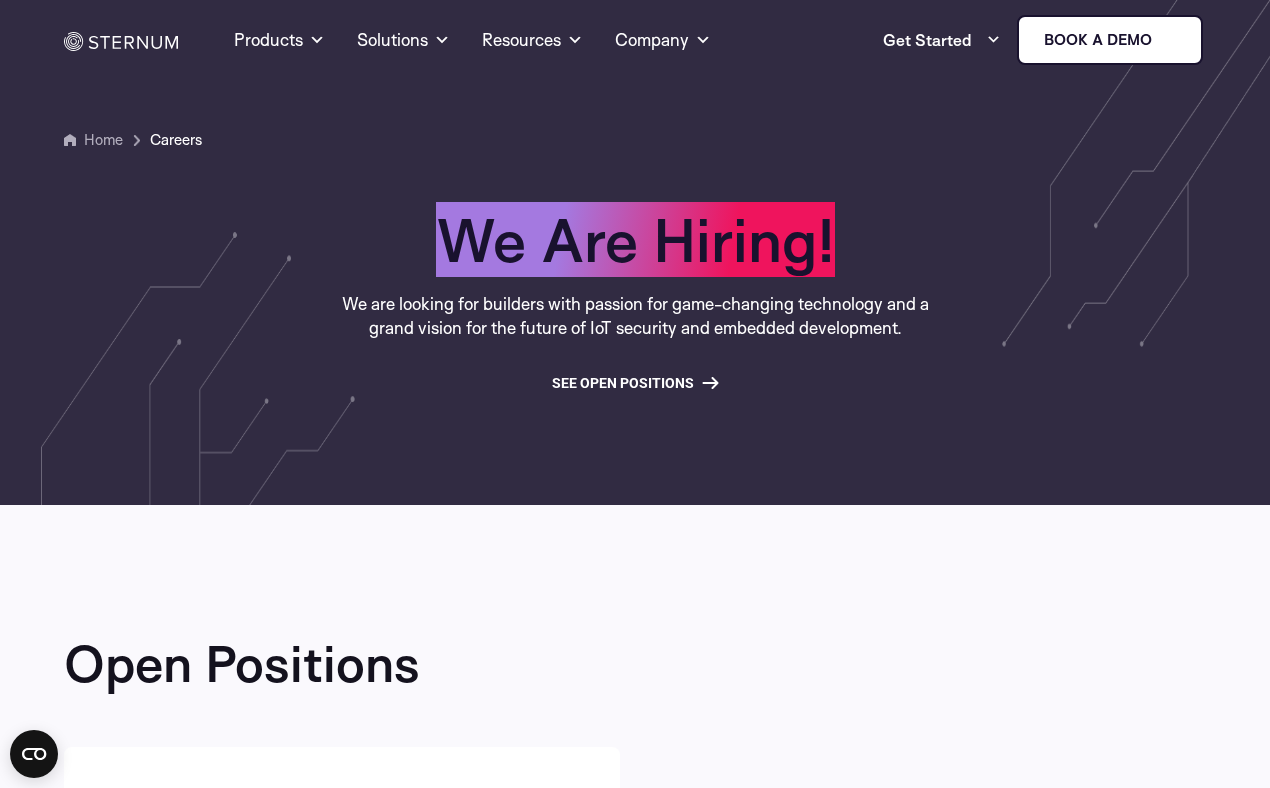 click at bounding box center [121, 41] 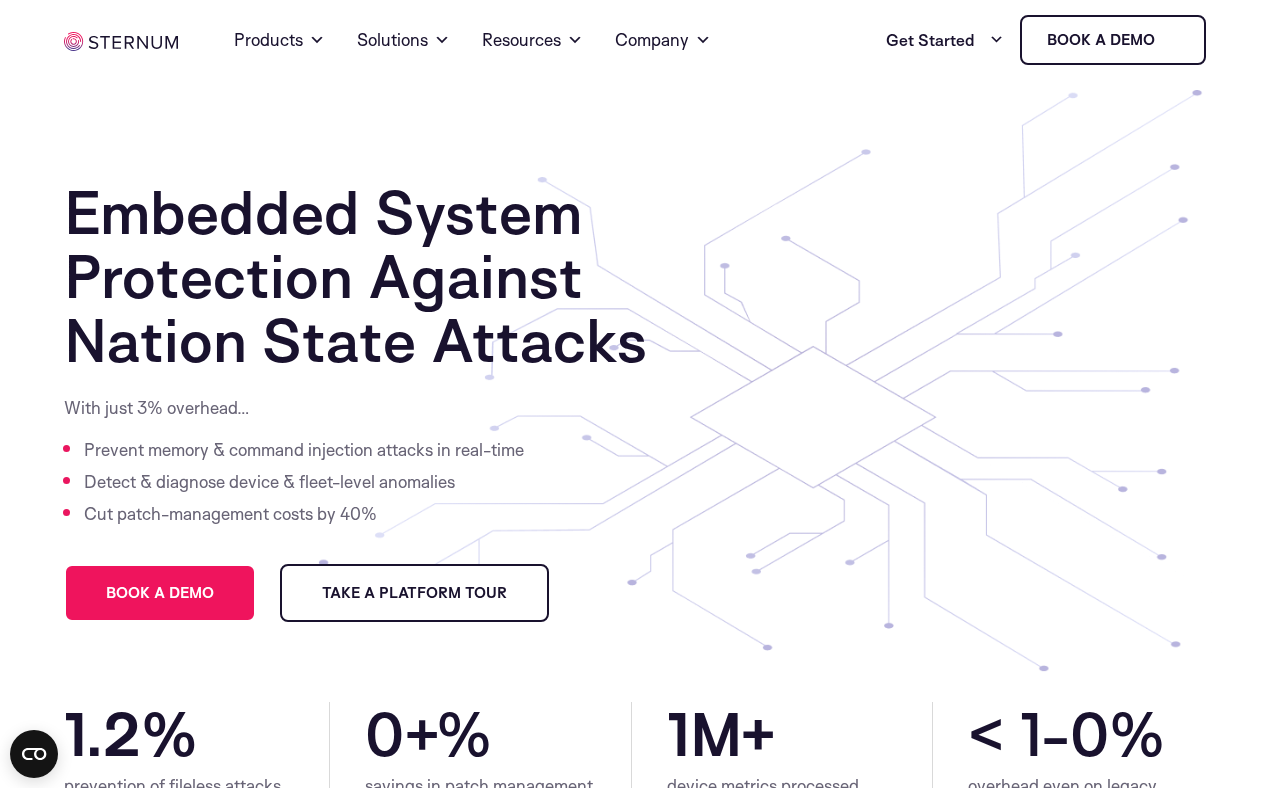 scroll, scrollTop: 0, scrollLeft: 0, axis: both 